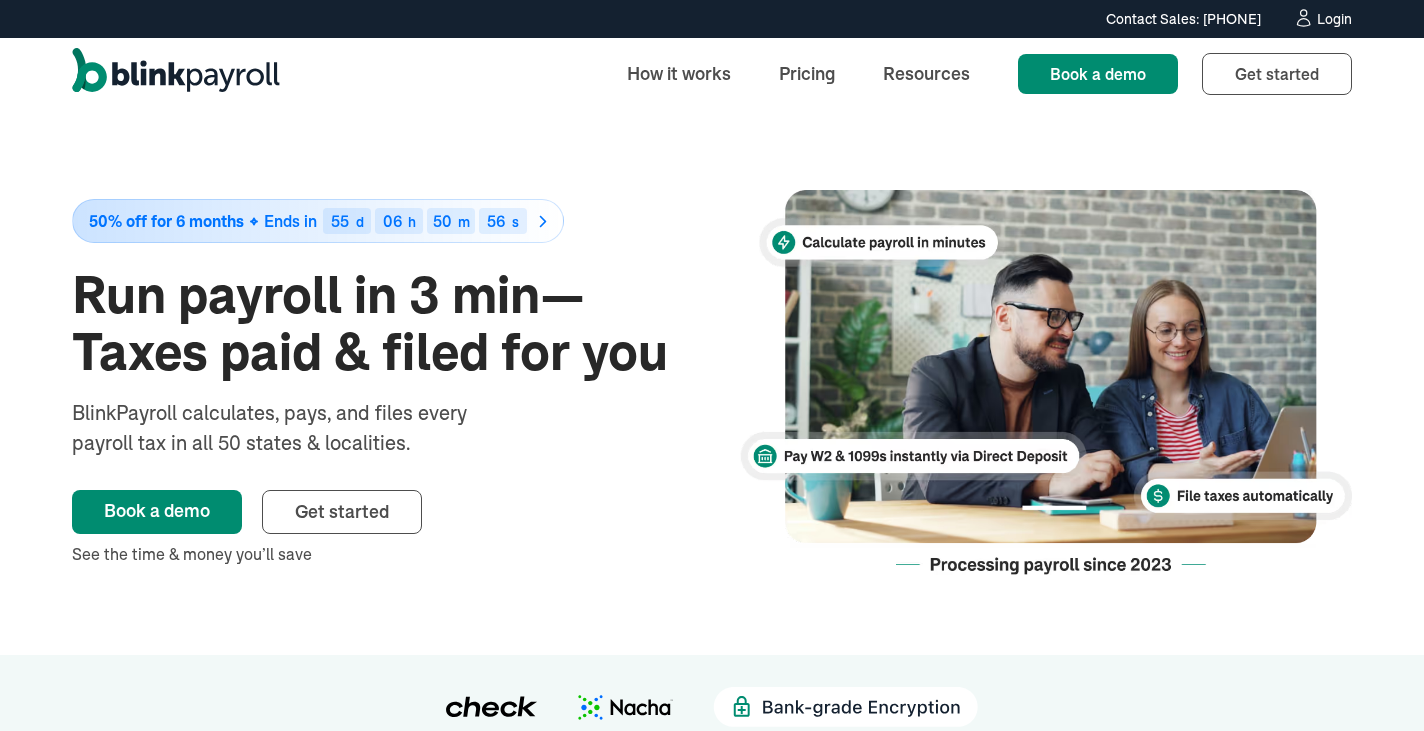 scroll, scrollTop: 0, scrollLeft: 0, axis: both 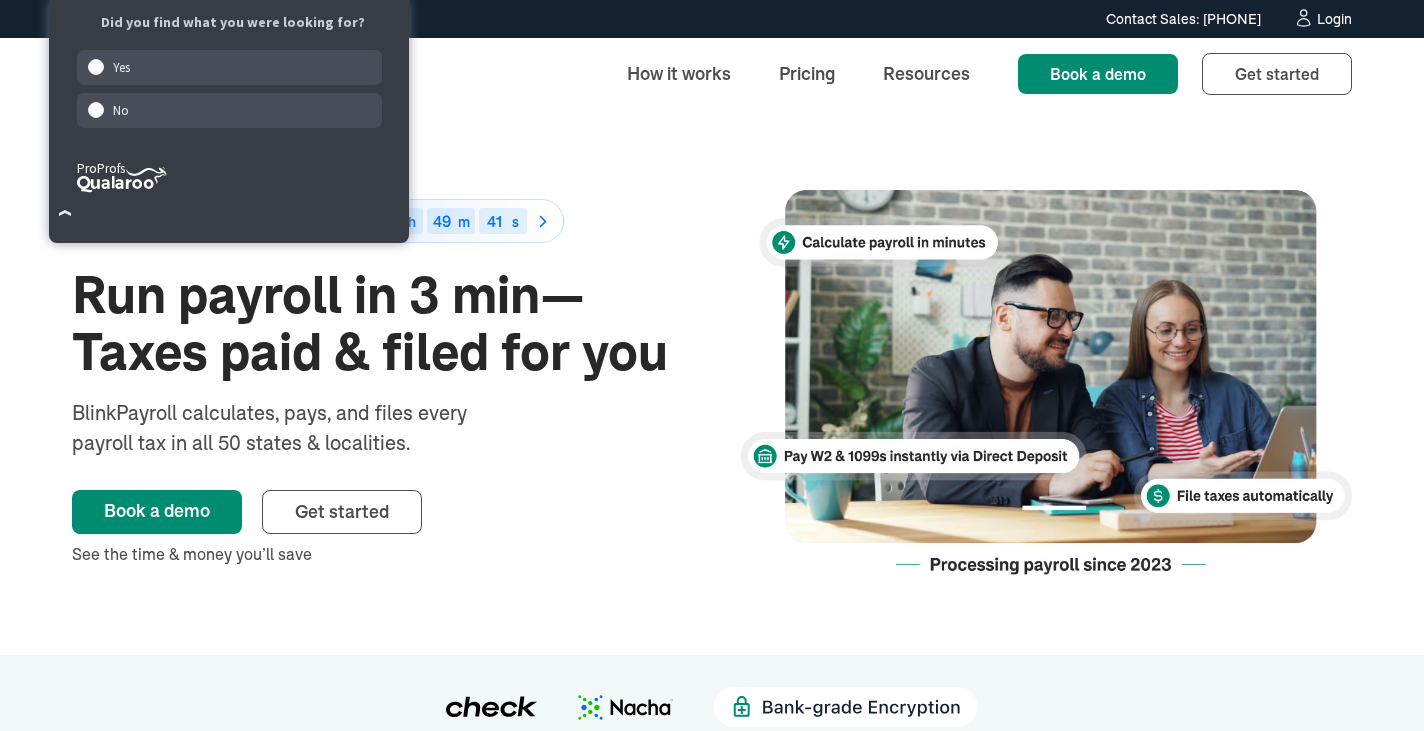 click on "Login" at bounding box center (1334, 19) 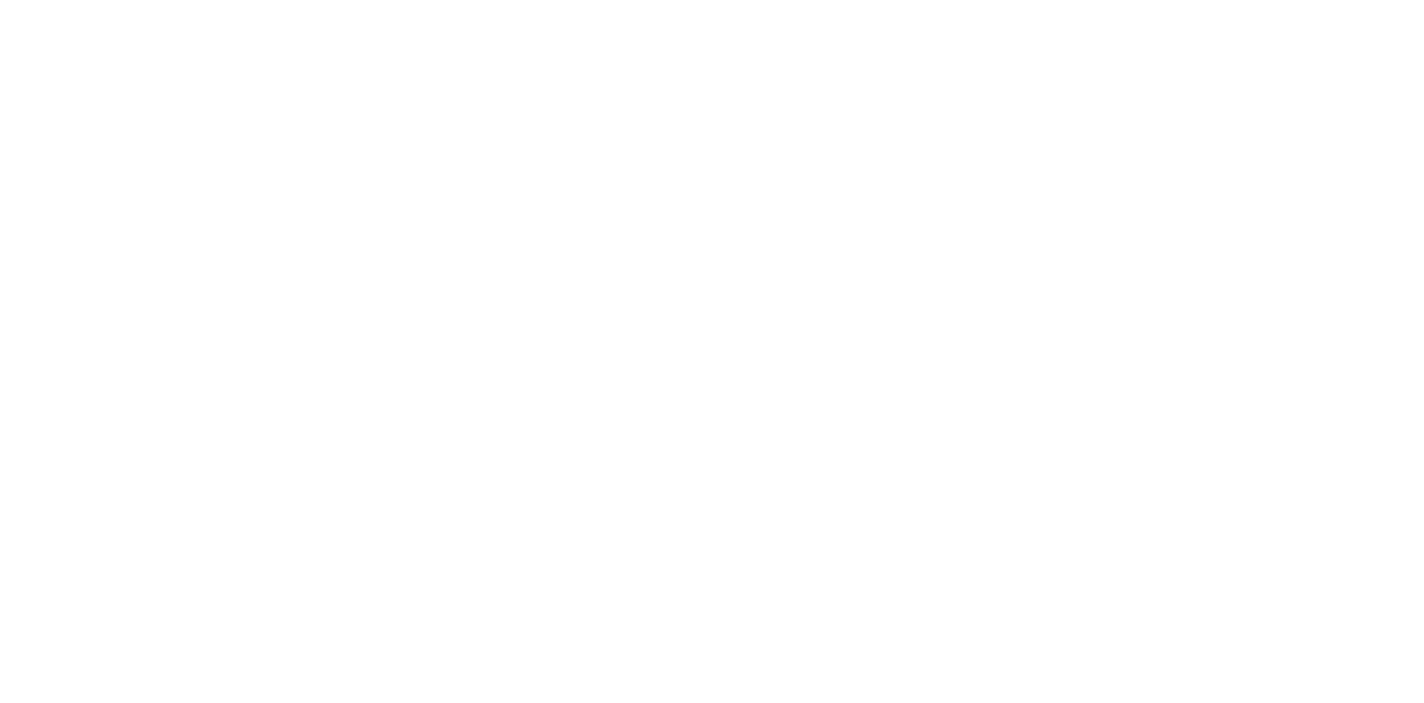 scroll, scrollTop: 0, scrollLeft: 0, axis: both 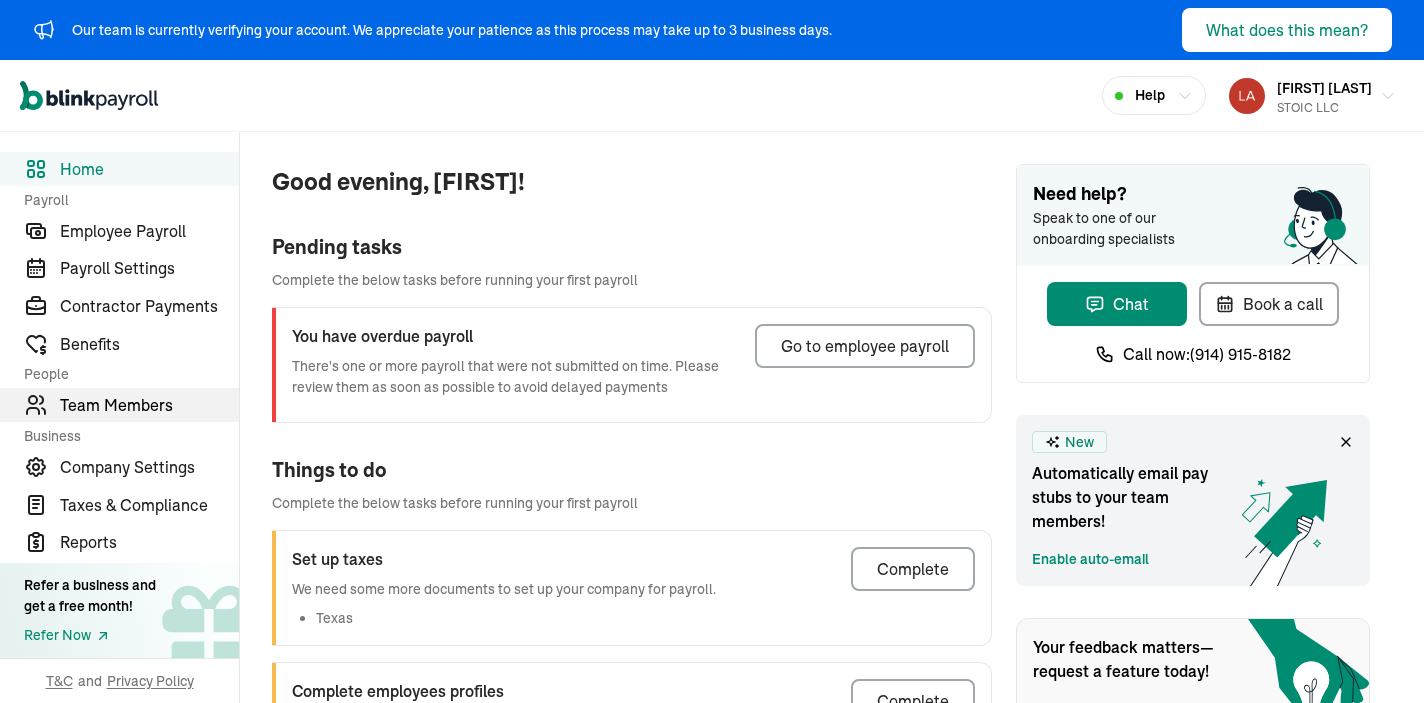 click on "Team Members" at bounding box center [119, 405] 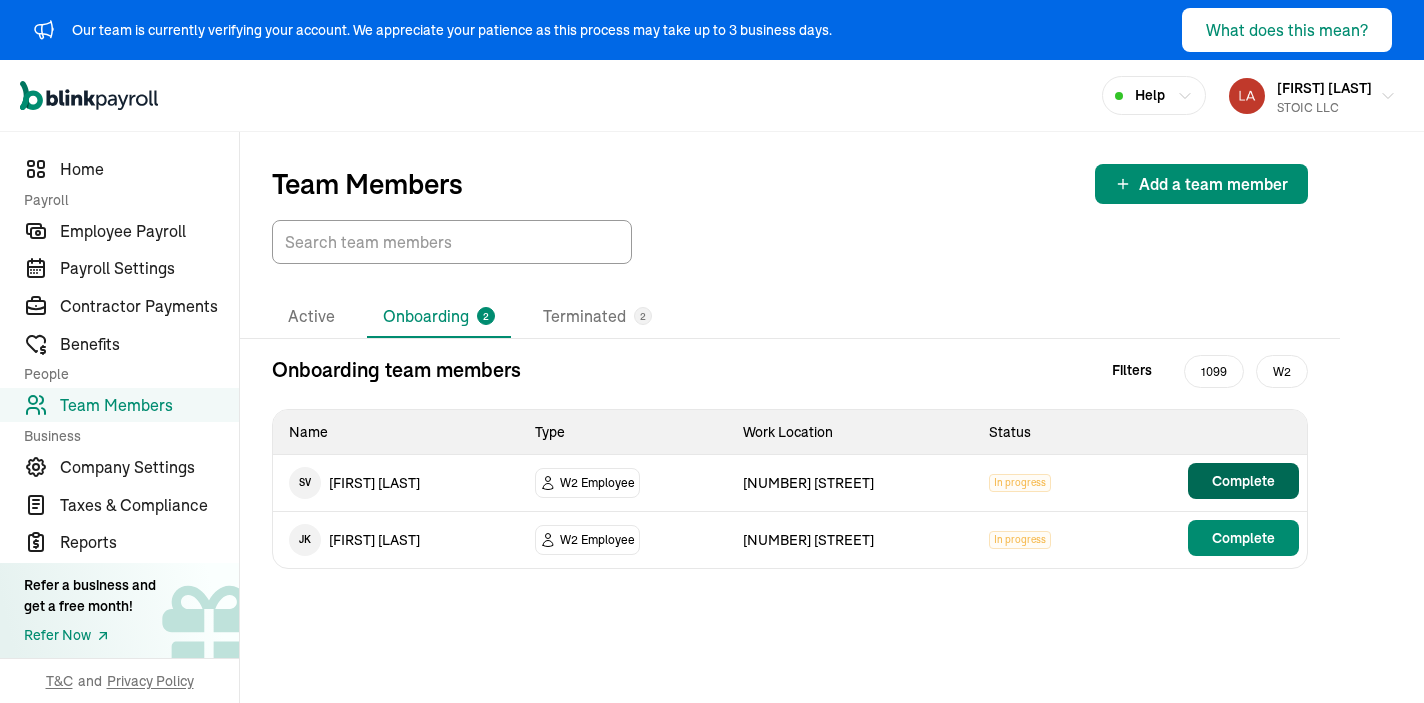 click on "Complete" at bounding box center [1243, 481] 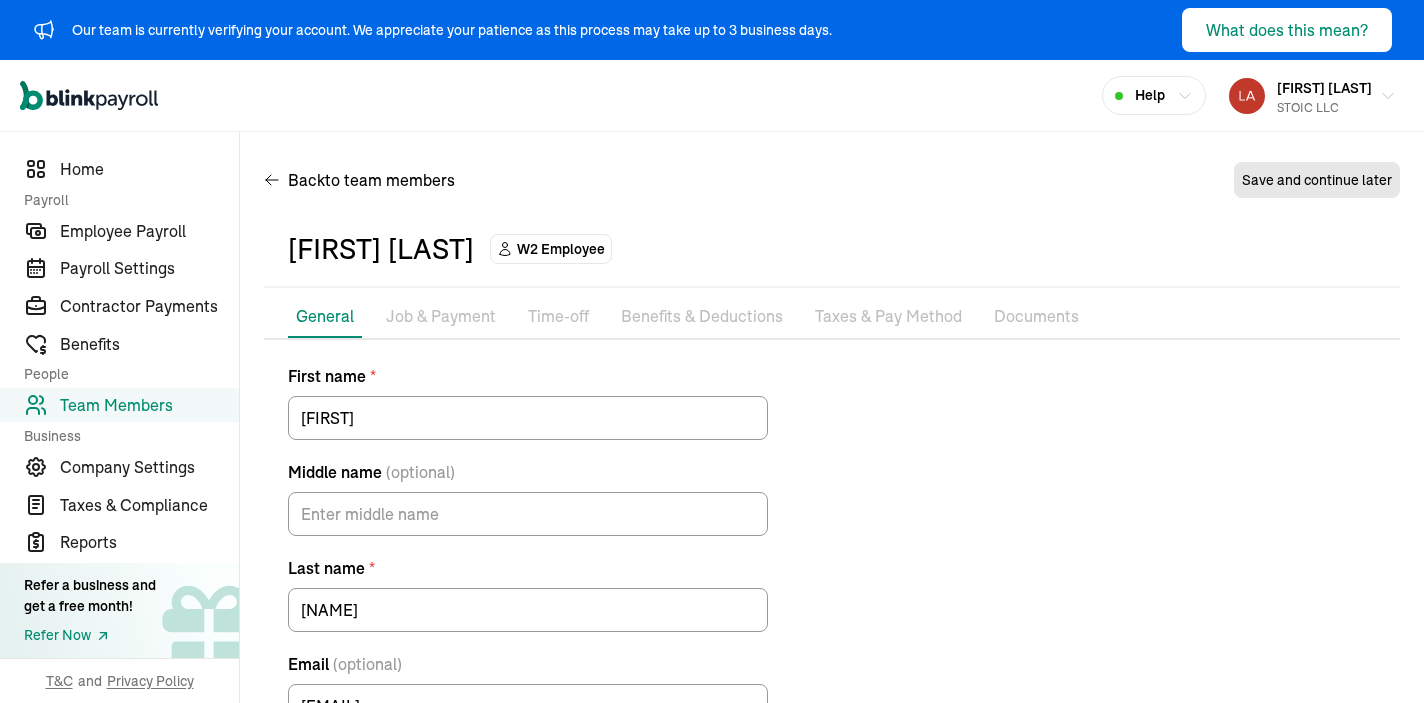 scroll, scrollTop: 193, scrollLeft: 0, axis: vertical 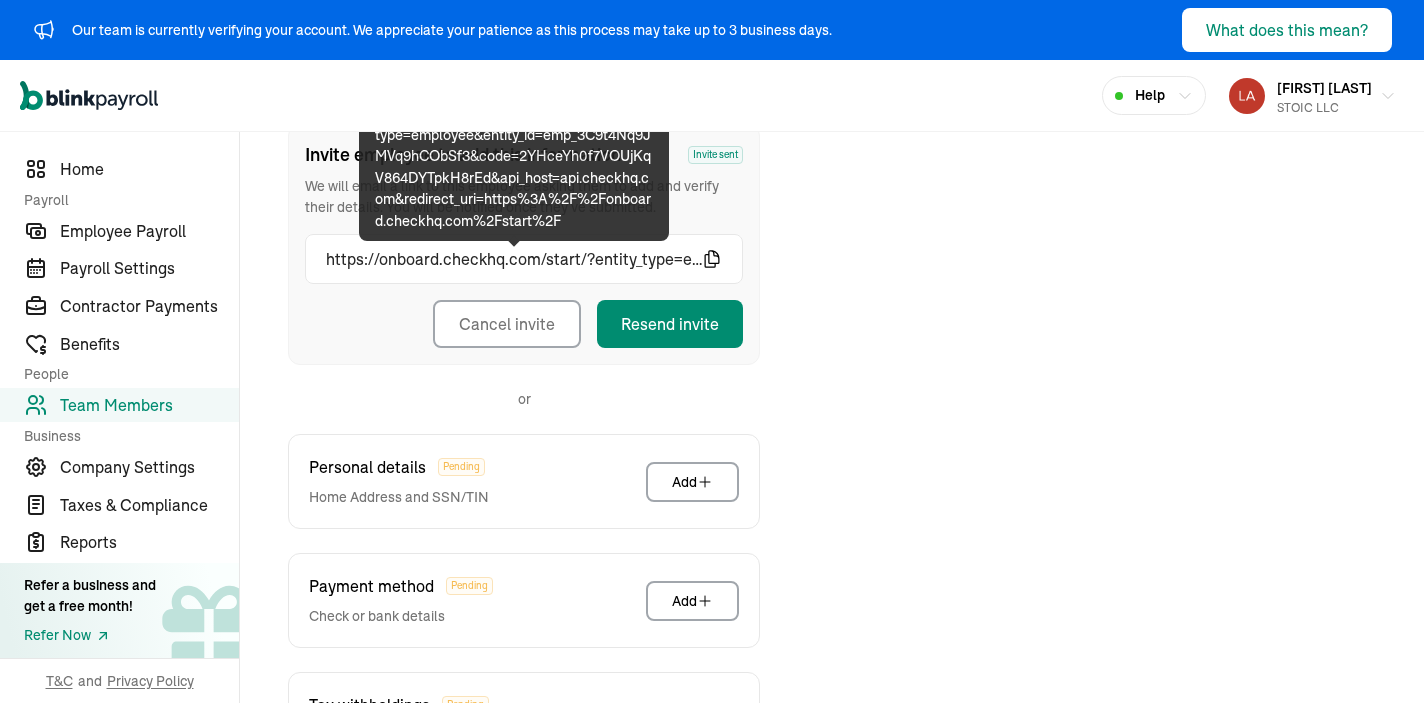 click on "https://onboard.checkhq.com/start/?entity_type=employee&entity_id=emp_3C9t4Nq9JMVq9hCObSf3&code=2YHceYh0f7VOUjKqV864DYTpkH8rEd&api_host=api.checkhq.com&redirect_uri=https%3A%2F%2Fonboard.checkhq.com%2Fstart%2F" at bounding box center (514, 259) 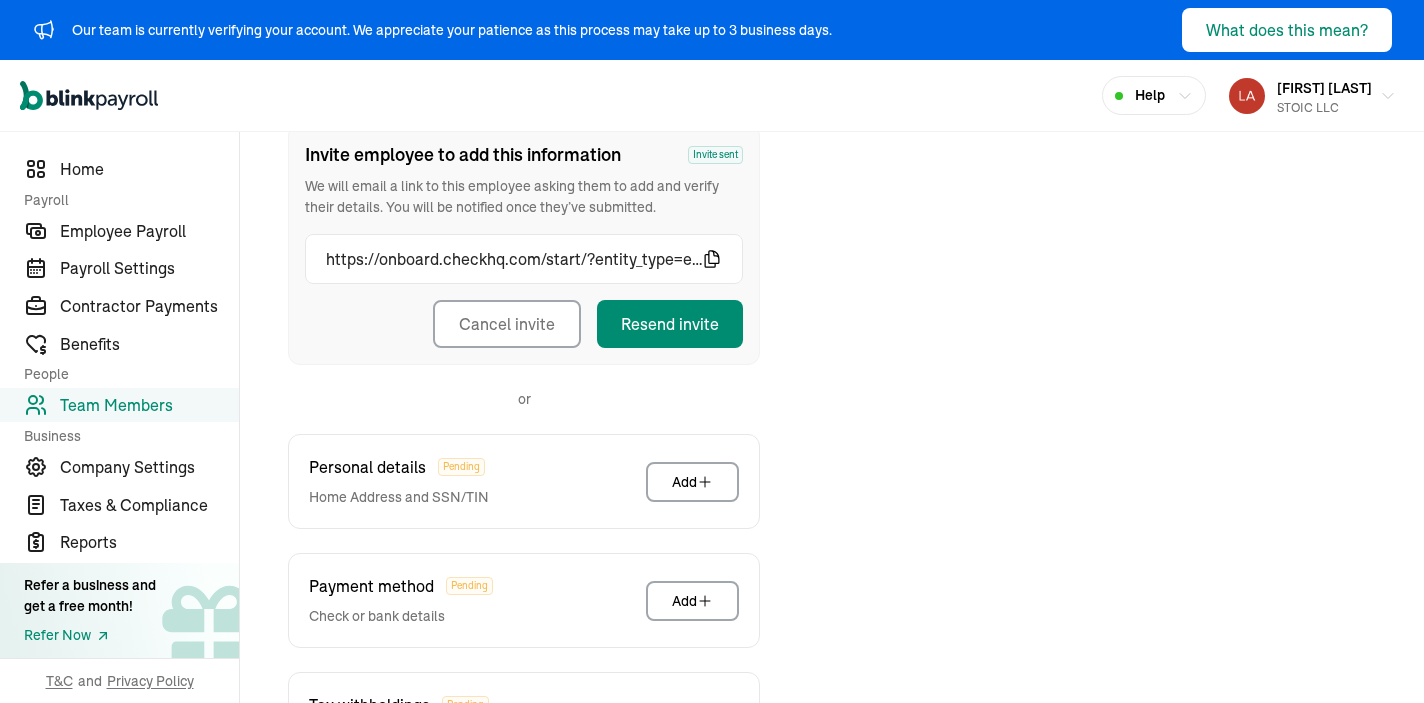 click 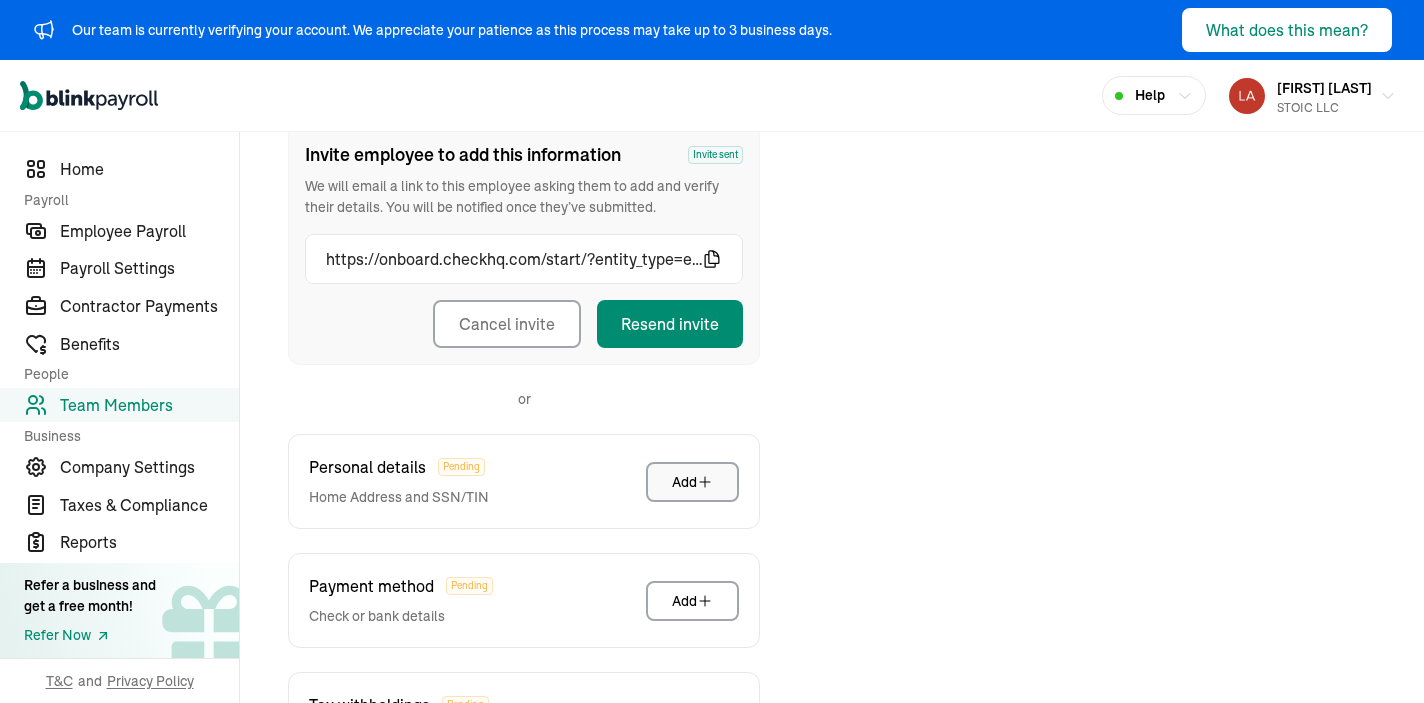 click on "Add" at bounding box center (692, 482) 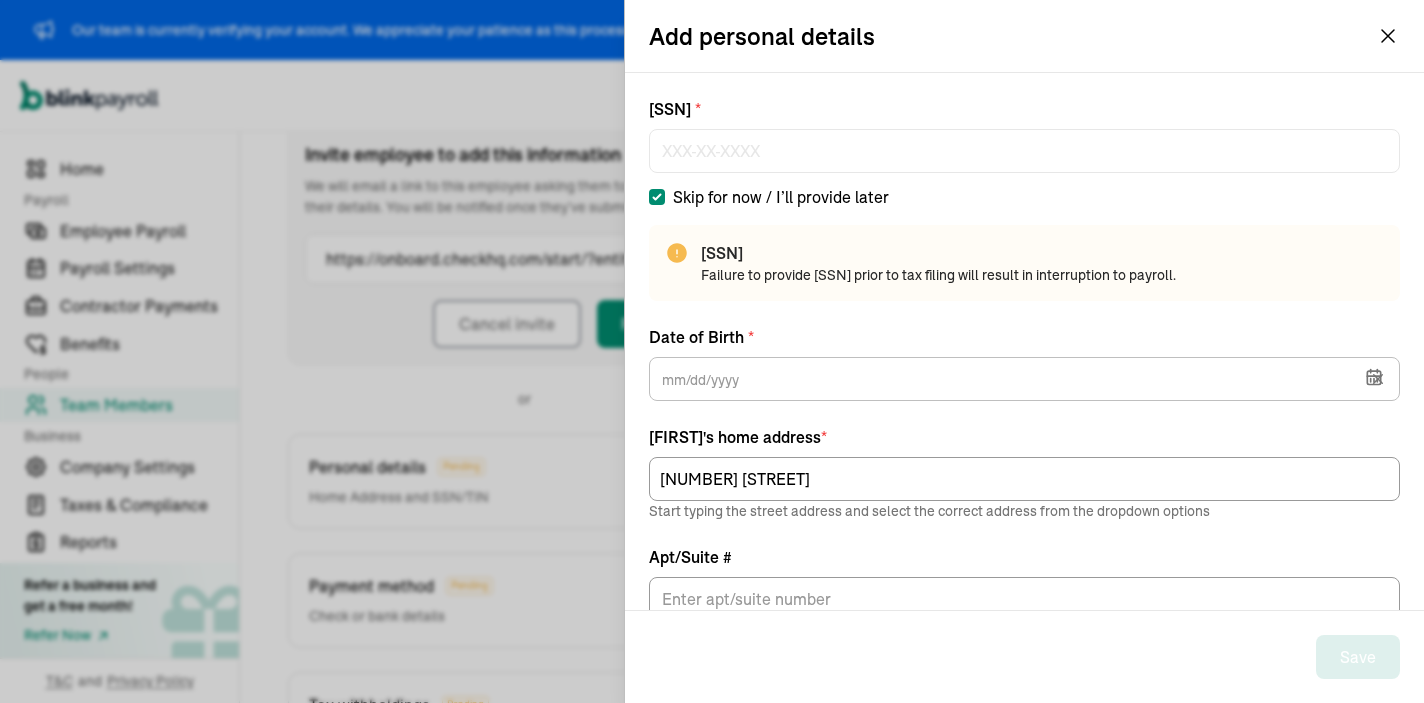 type on "[DATE]" 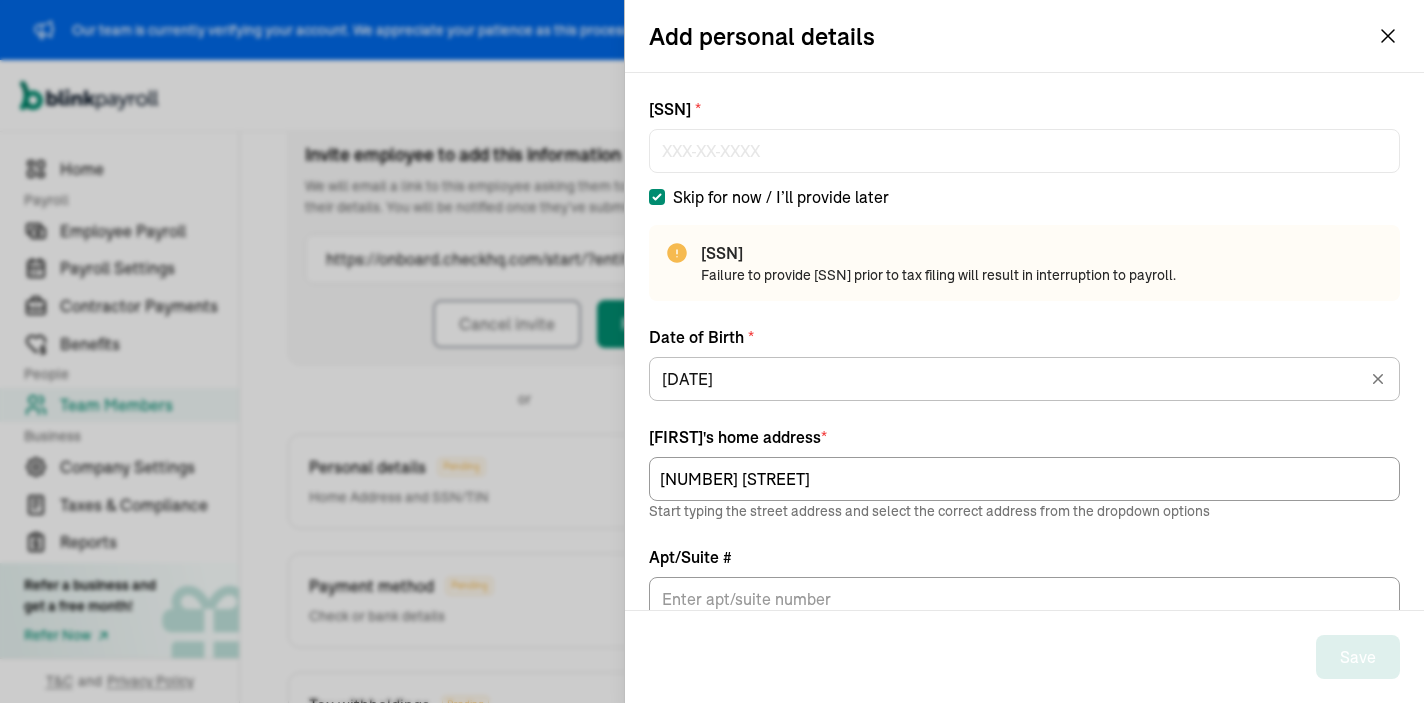 click on "Skip for now / I’ll provide later" at bounding box center [657, 197] 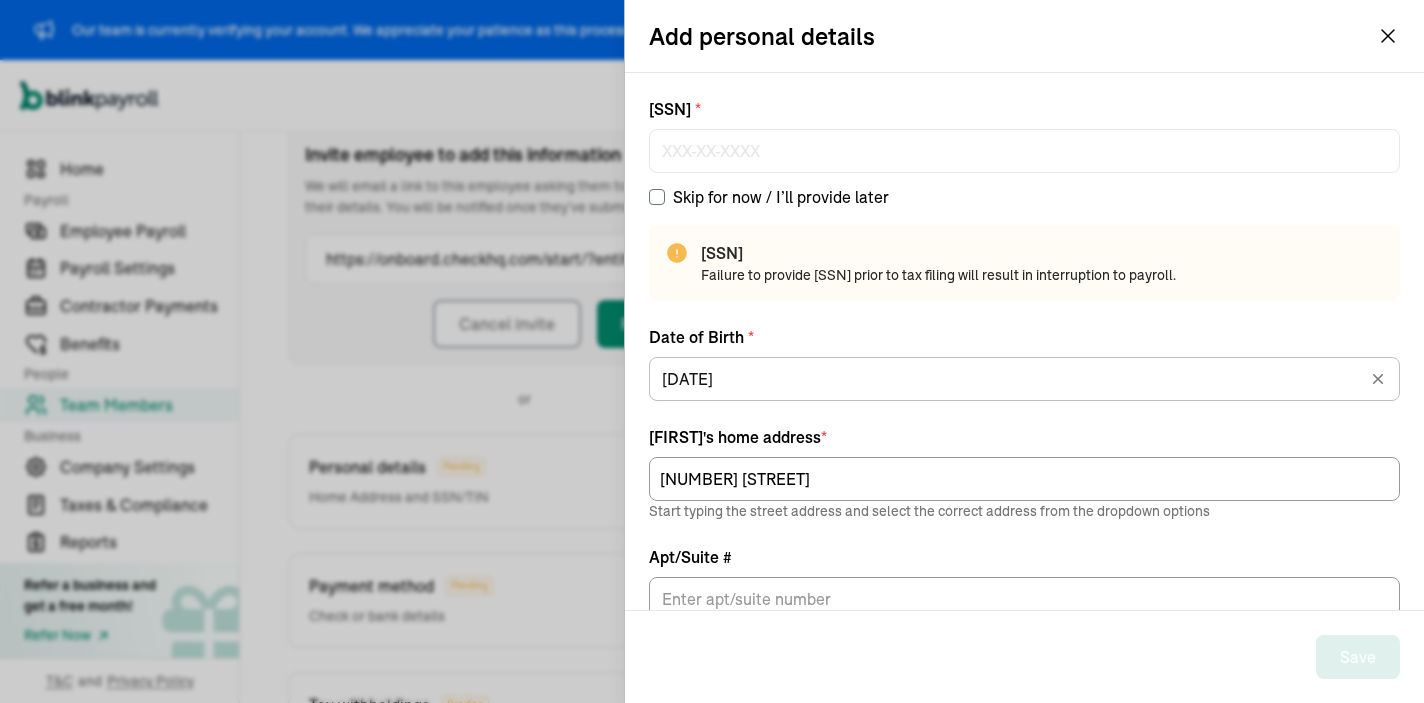 checkbox on "false" 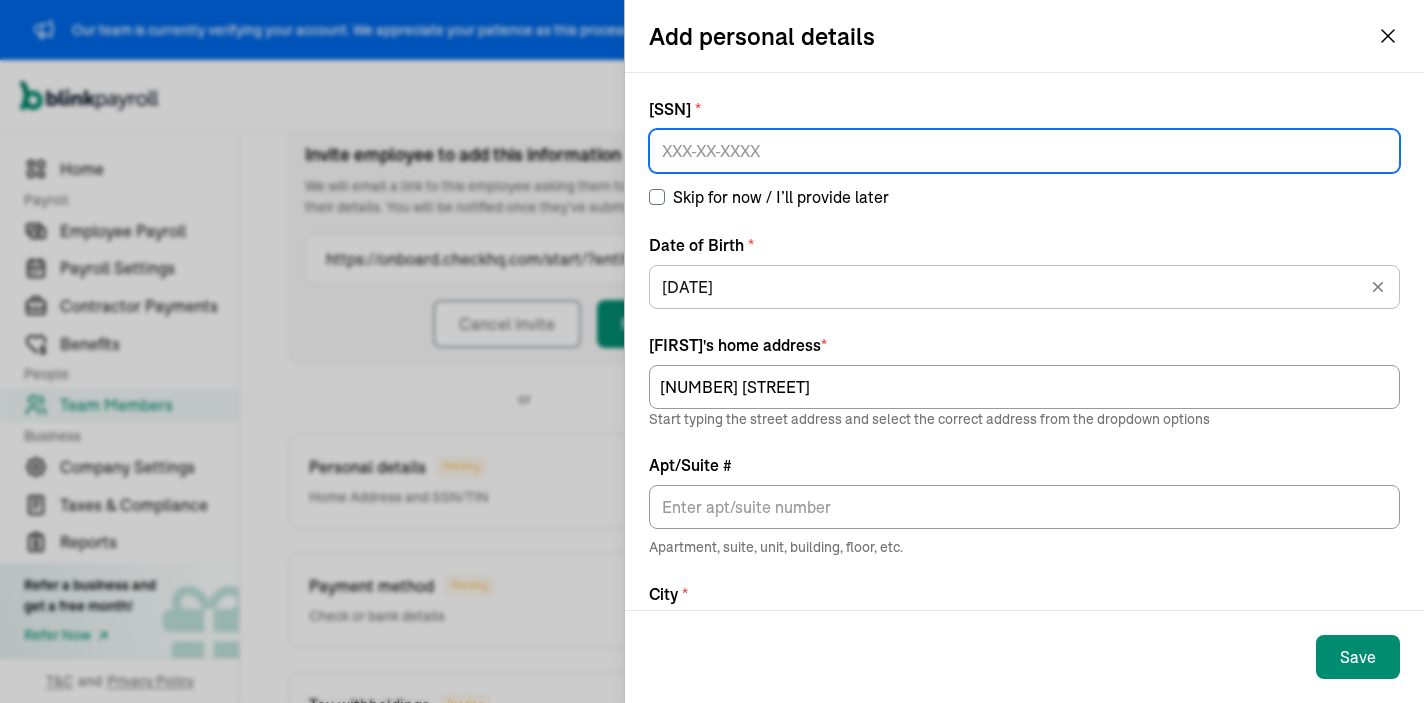 click at bounding box center (1024, 151) 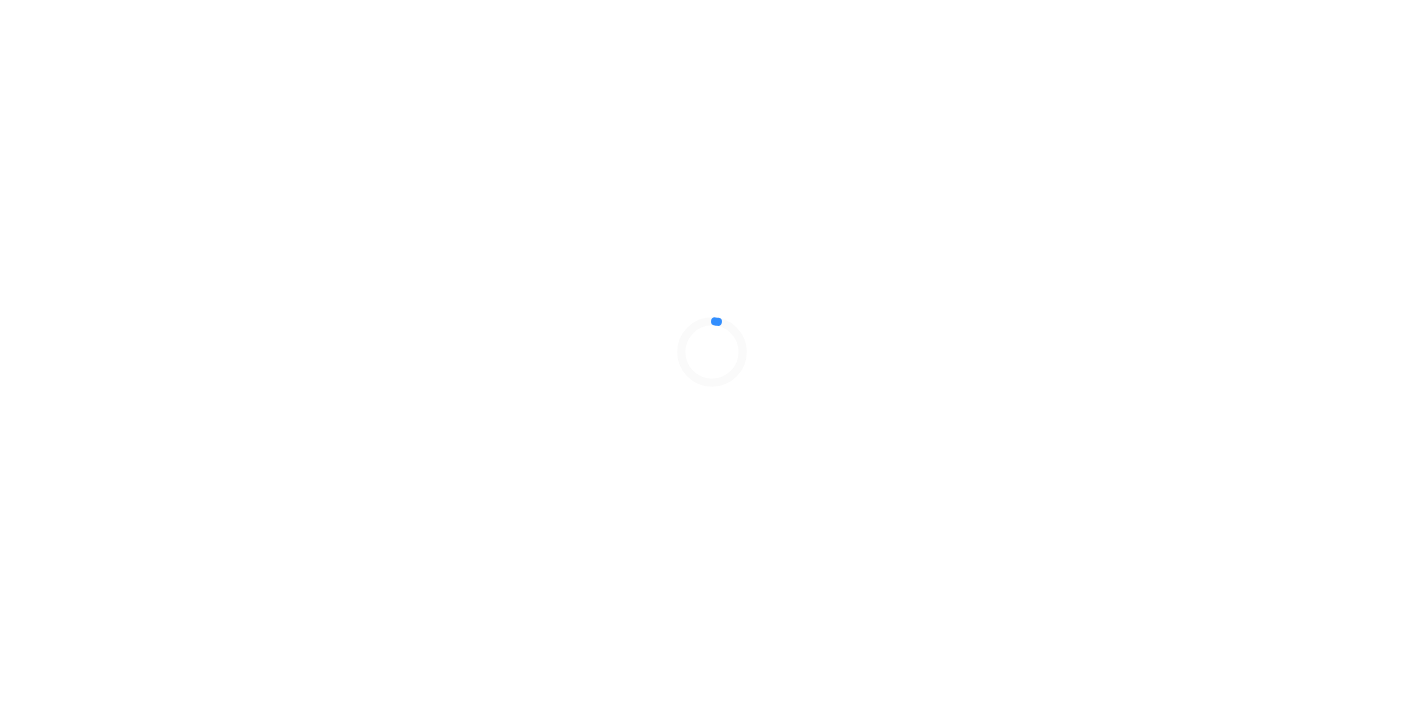 scroll, scrollTop: 0, scrollLeft: 0, axis: both 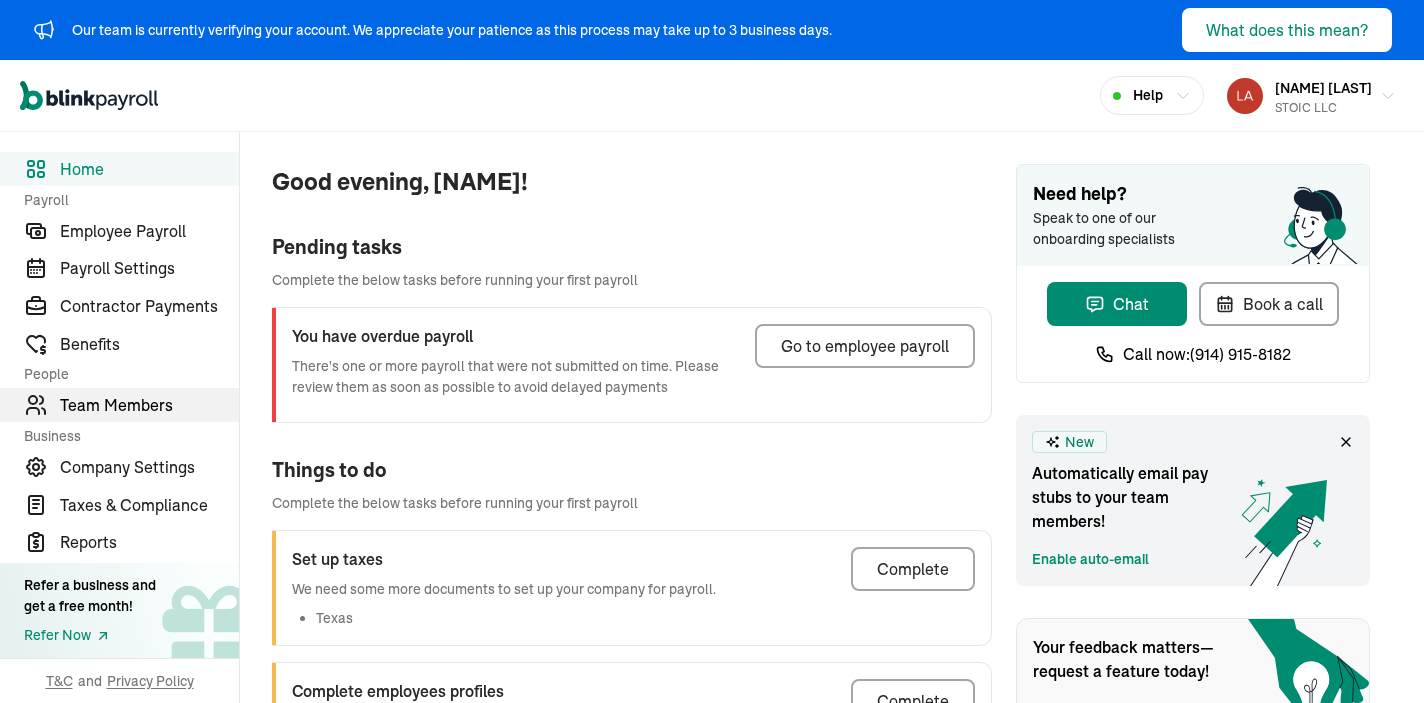 click on "Team Members" at bounding box center (119, 405) 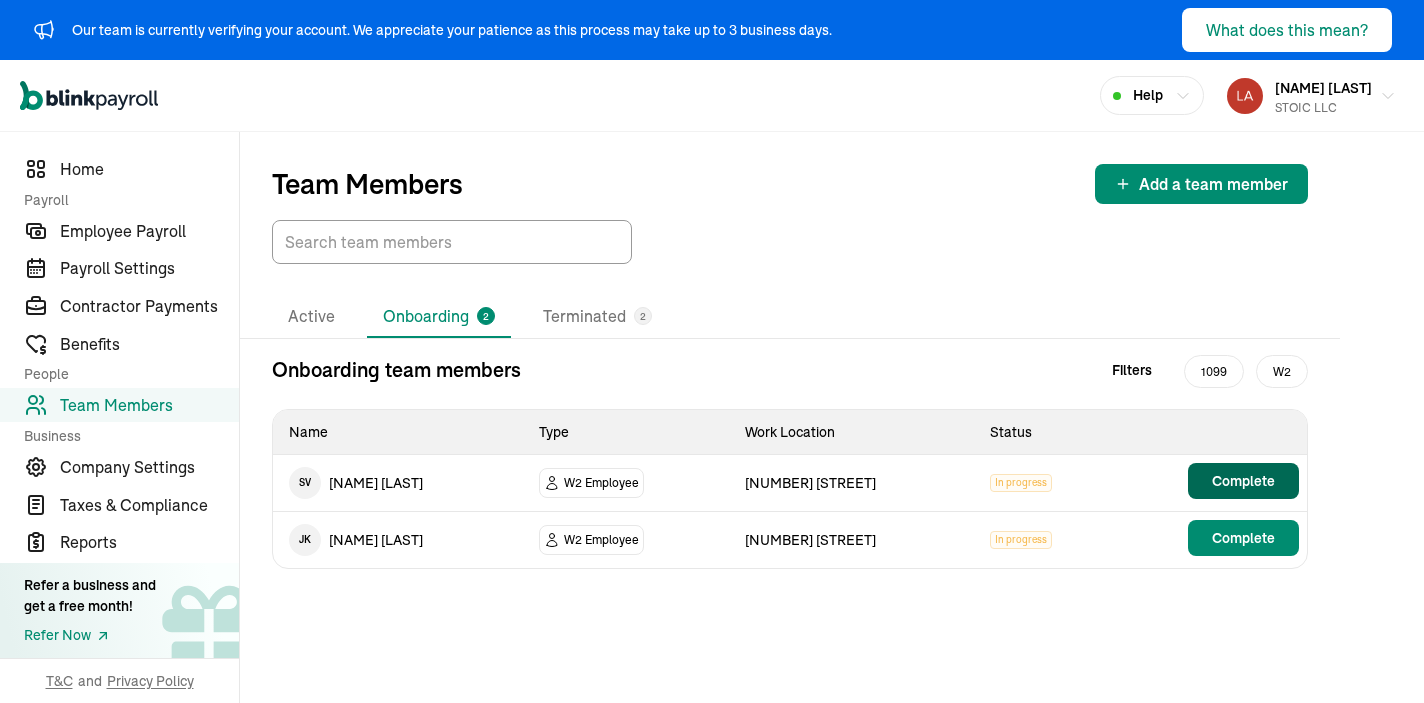 click on "Complete" at bounding box center [1243, 481] 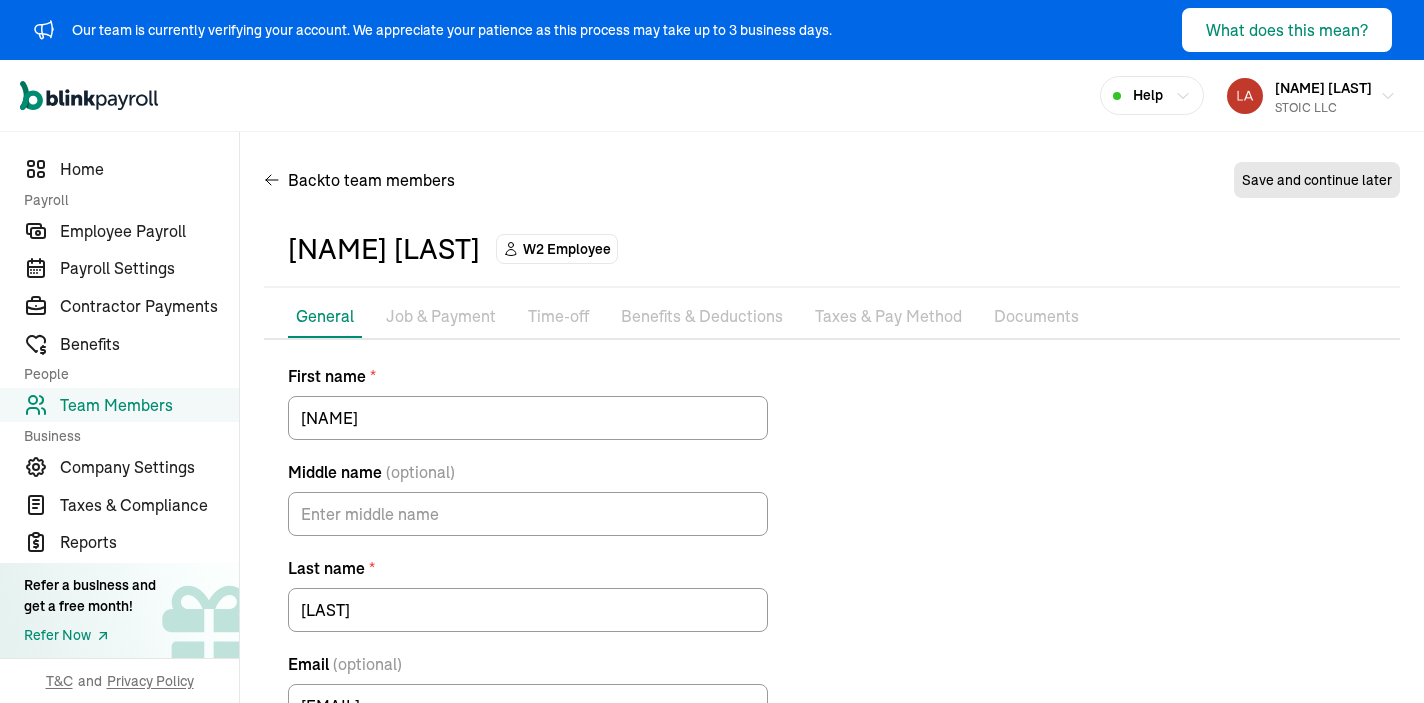 scroll, scrollTop: 193, scrollLeft: 0, axis: vertical 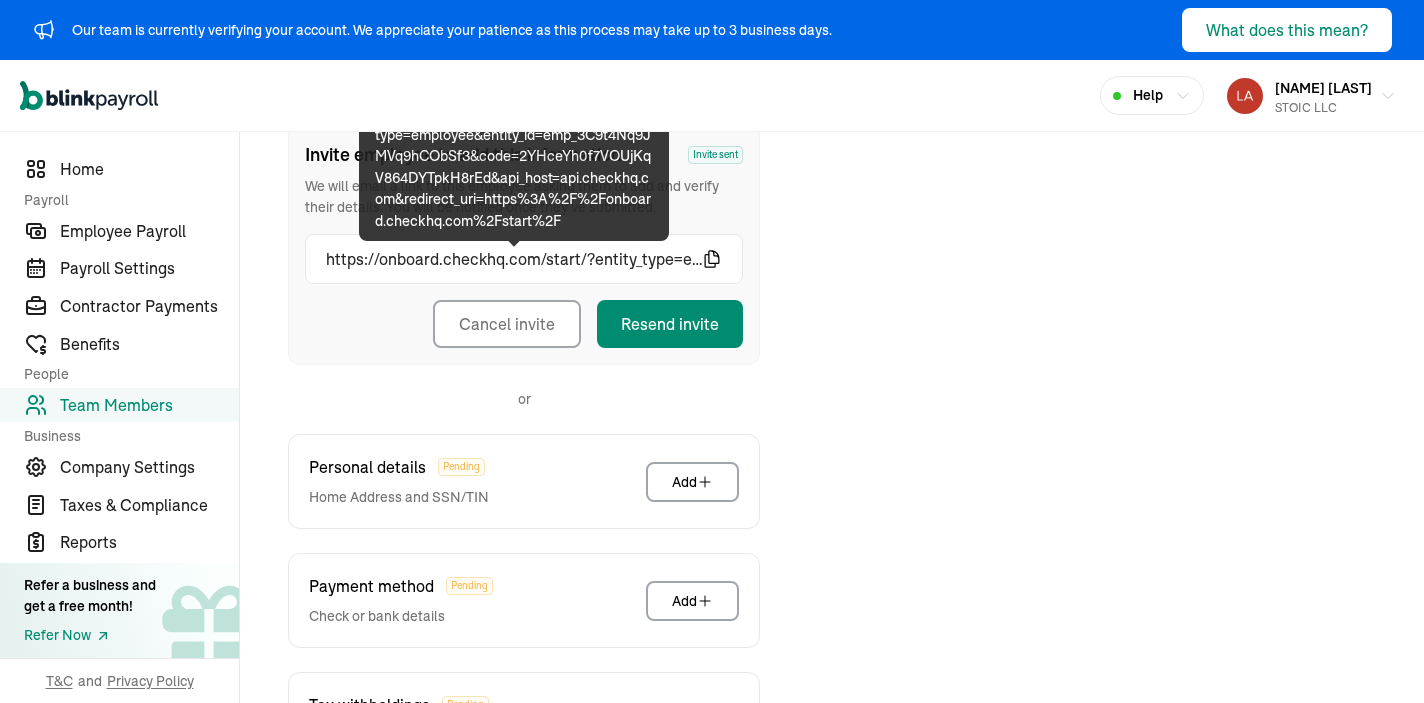 click on "https://onboard.checkhq.com/start/?entity_type=employee&entity_id=emp_3C9t4Nq9JMVq9hCObSf3&code=2YHceYh0f7VOUjKqV864DYTpkH8rEd&api_host=api.checkhq.com&redirect_uri=https%3A%2F%2Fonboard.checkhq.com%2Fstart%2F" at bounding box center (514, 259) 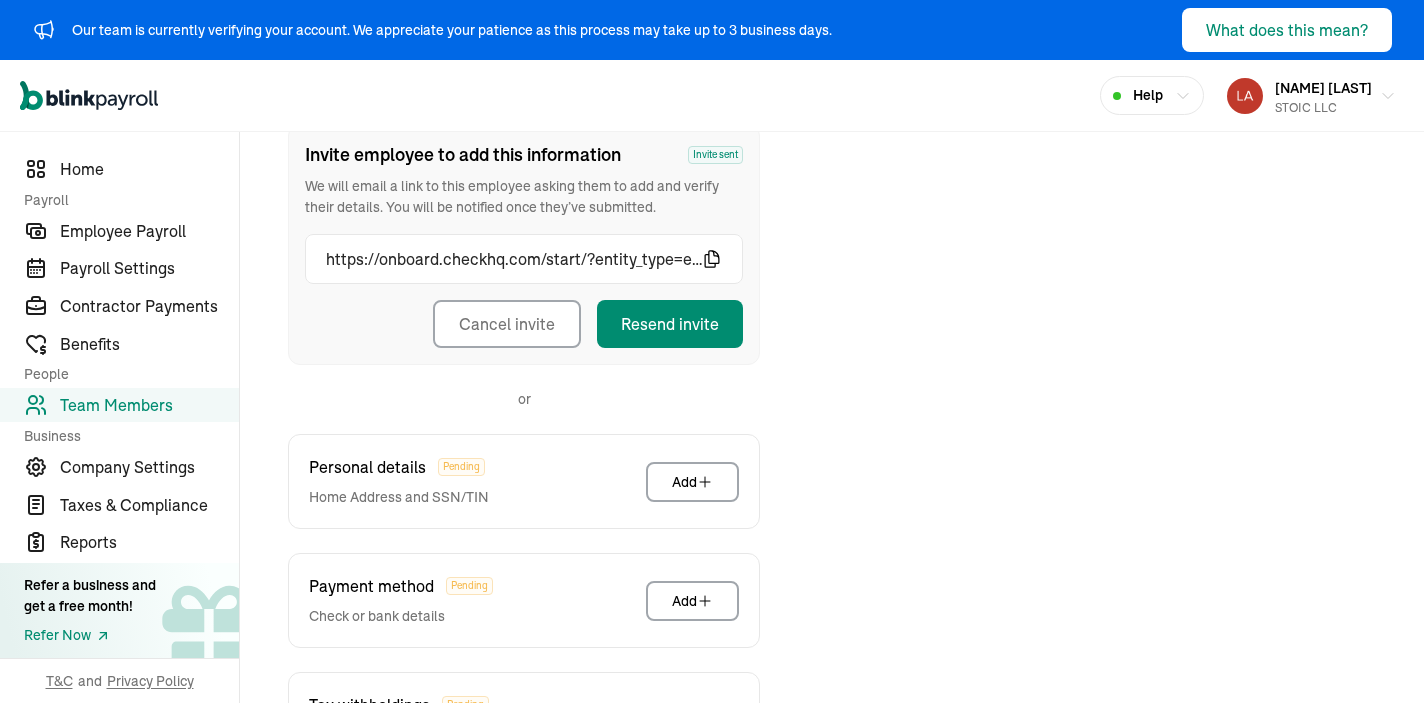 click 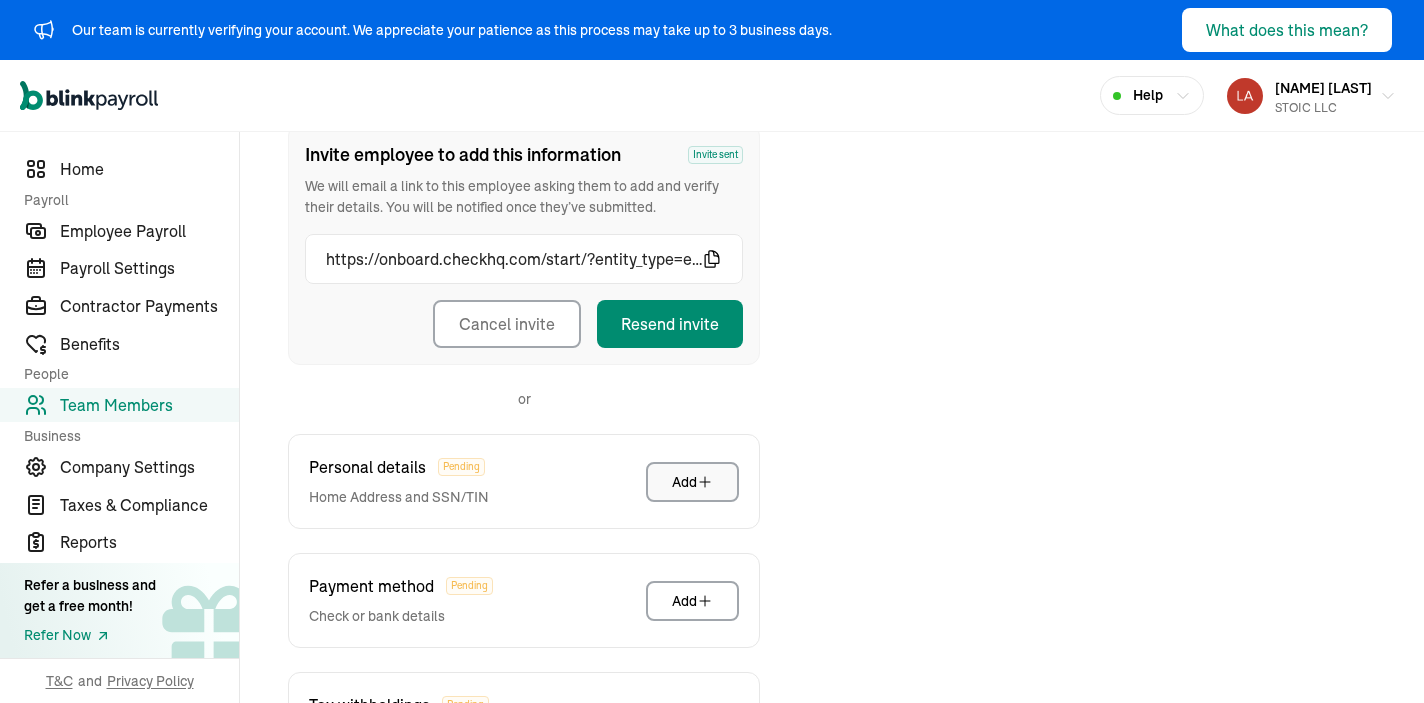 click on "Add" at bounding box center (692, 482) 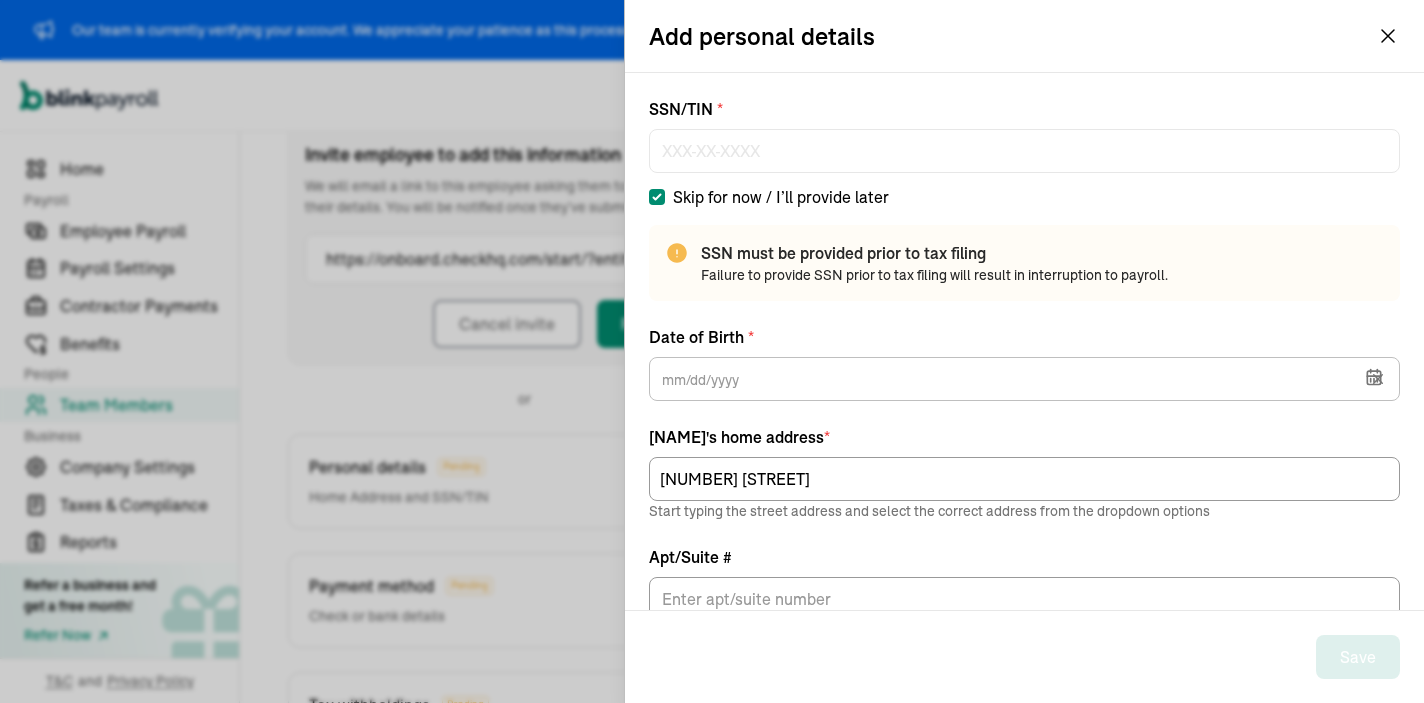 type on "[DATE]" 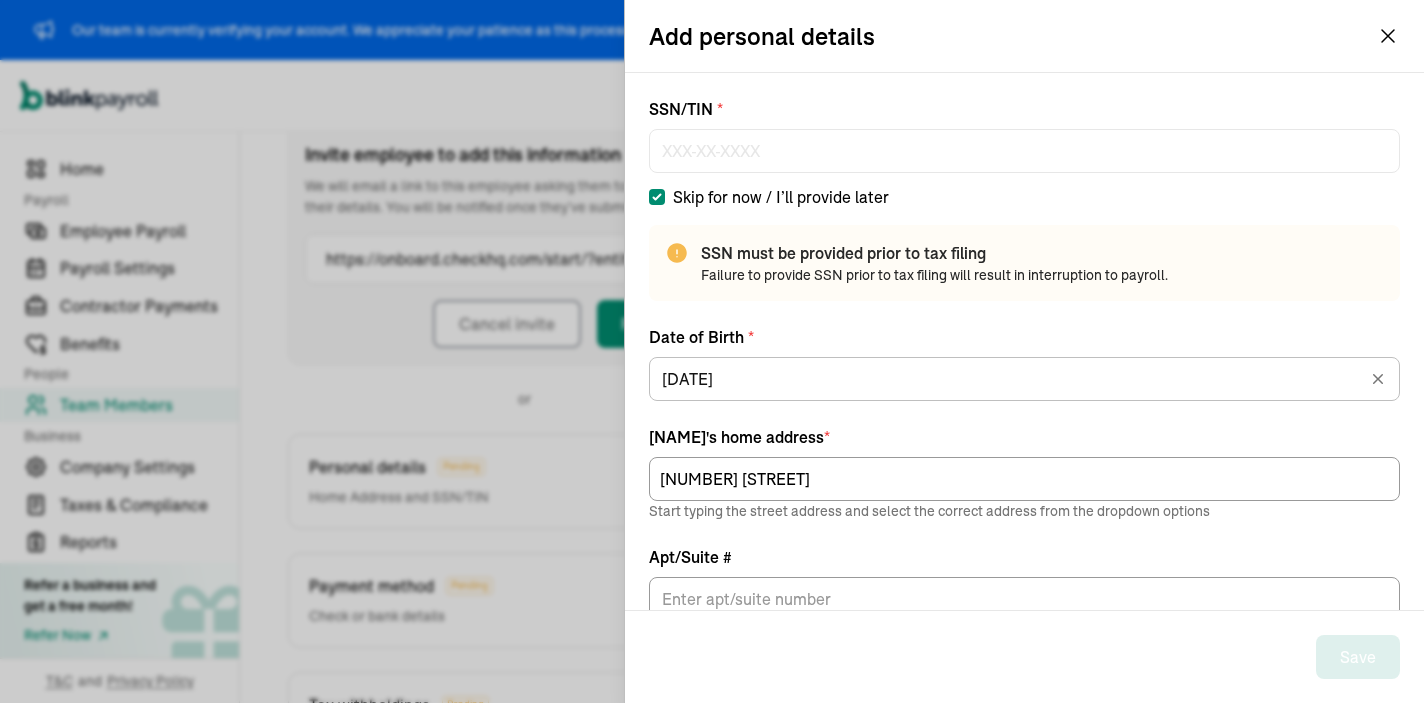 click on "Skip for now / I’ll provide later" at bounding box center [657, 197] 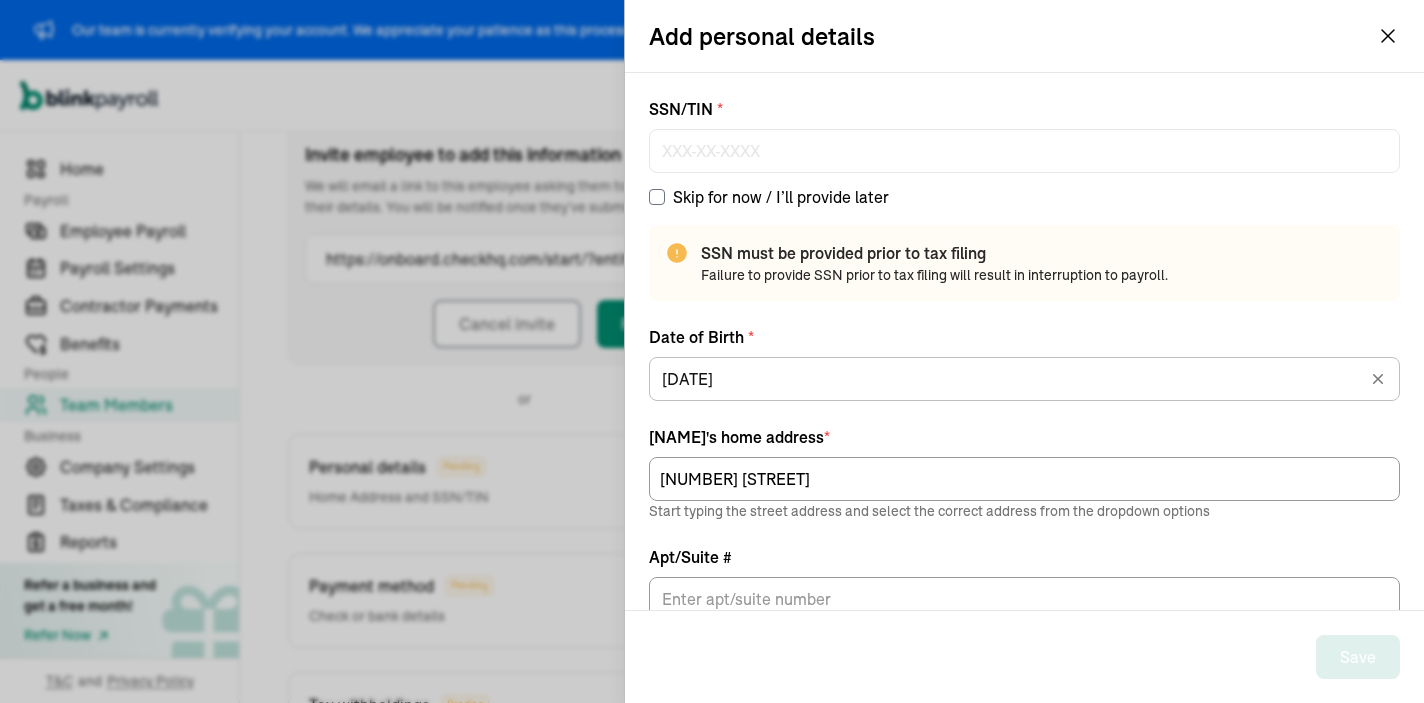 checkbox on "false" 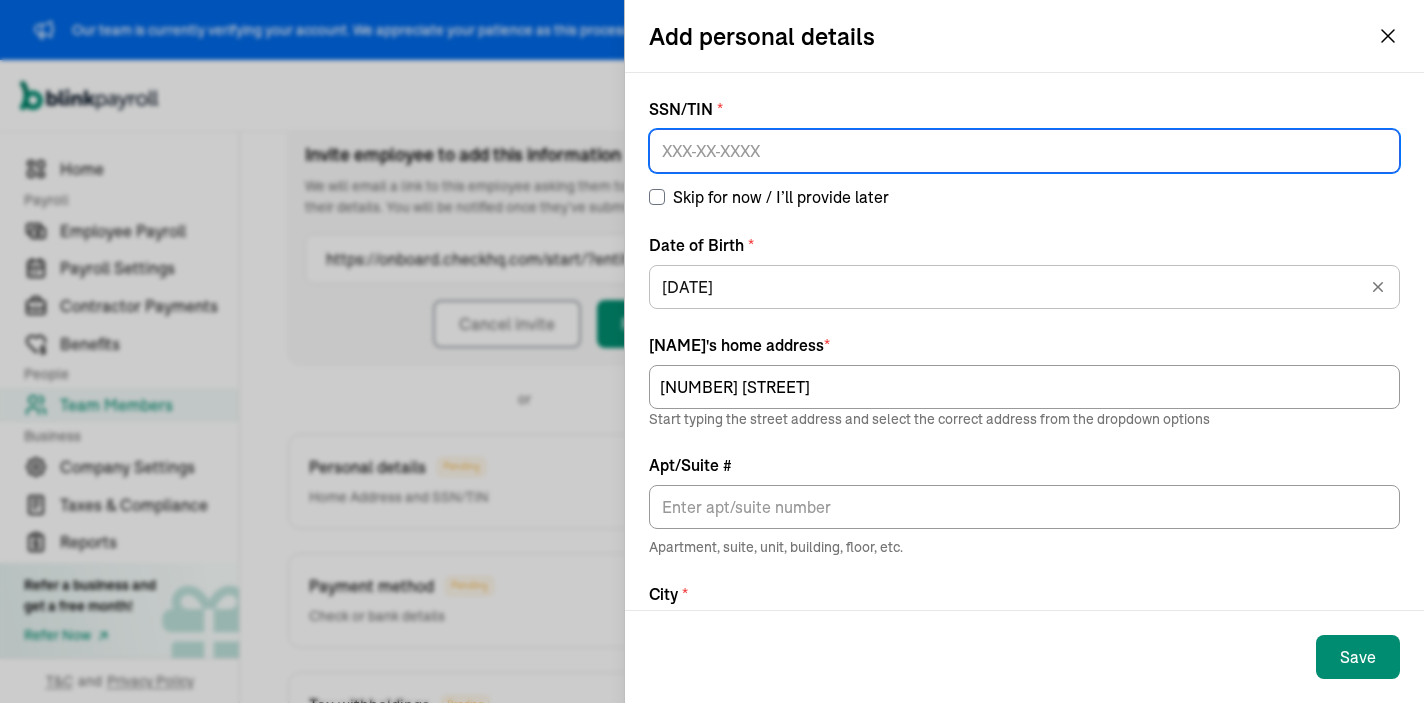 click at bounding box center [1024, 151] 